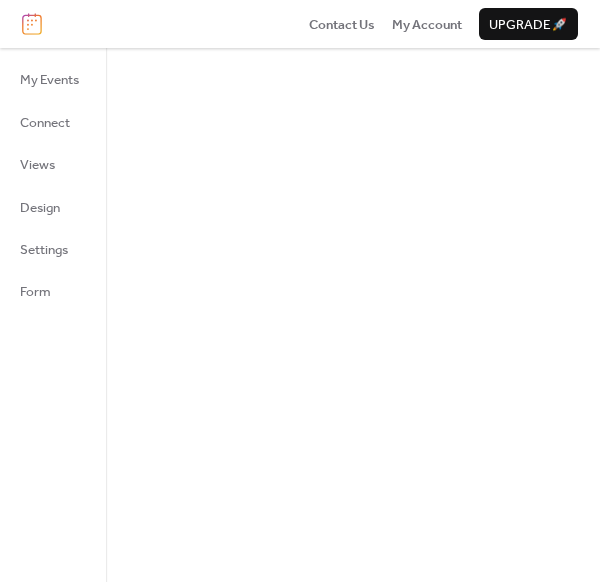 scroll, scrollTop: 0, scrollLeft: 0, axis: both 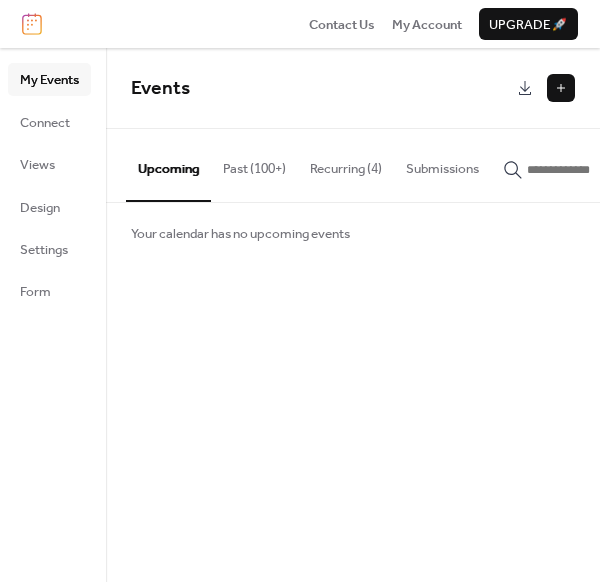 click on "Recurring (4)" at bounding box center [346, 164] 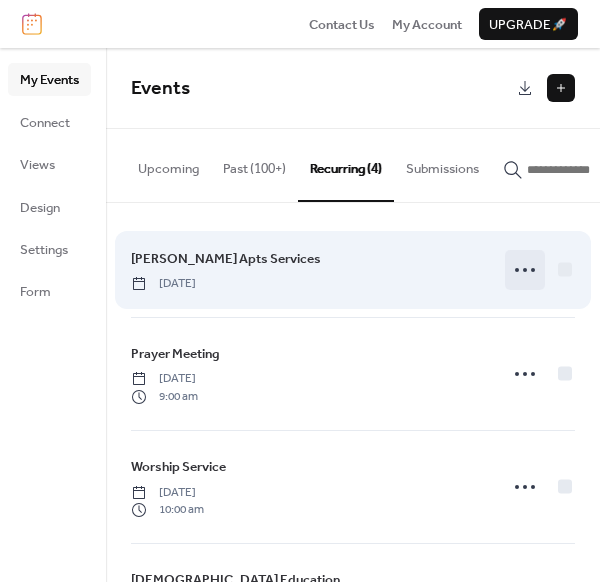 click 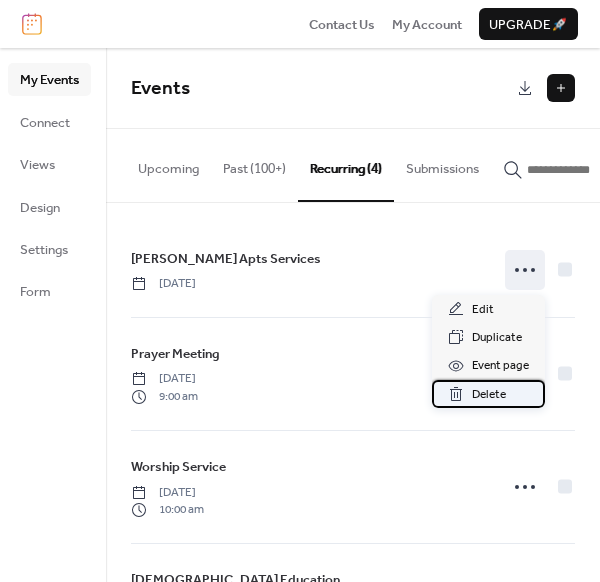 click on "Delete" at bounding box center (489, 395) 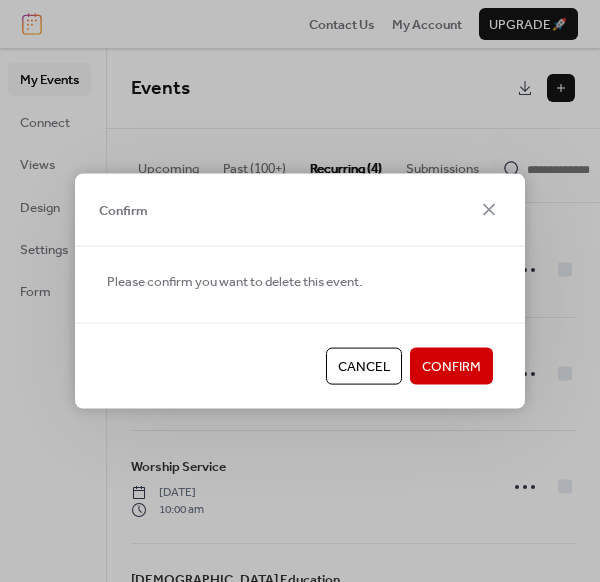click on "Confirm" at bounding box center (451, 367) 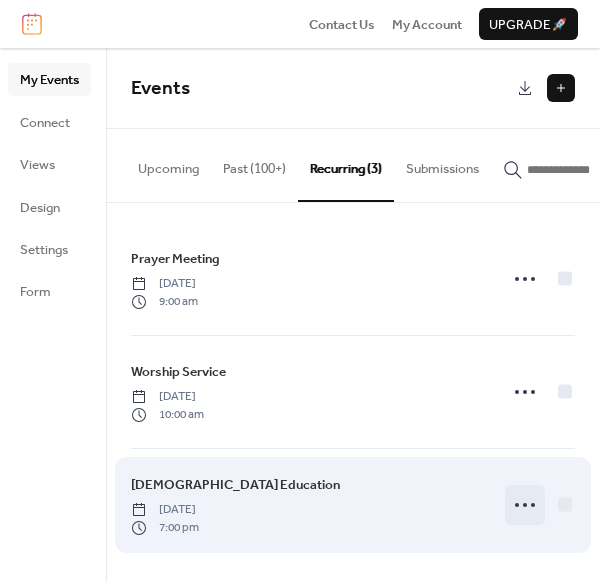 click 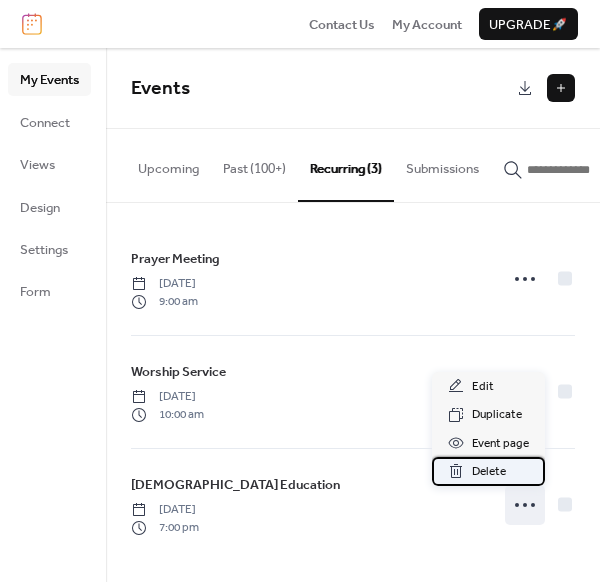 click on "Delete" at bounding box center [489, 472] 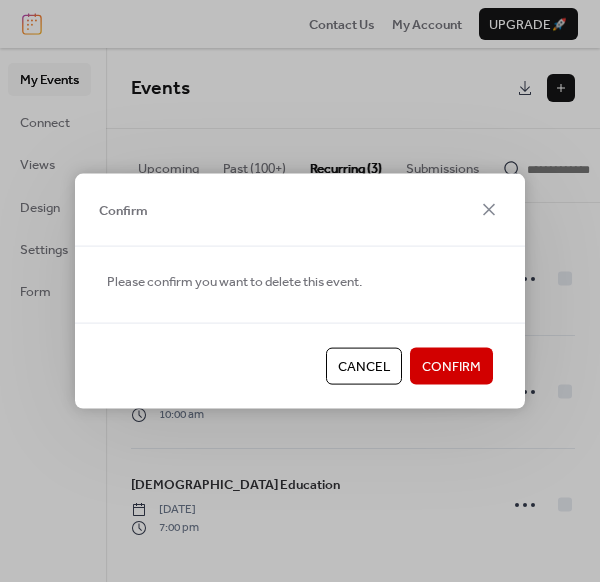 drag, startPoint x: 470, startPoint y: 373, endPoint x: 557, endPoint y: 418, distance: 97.94897 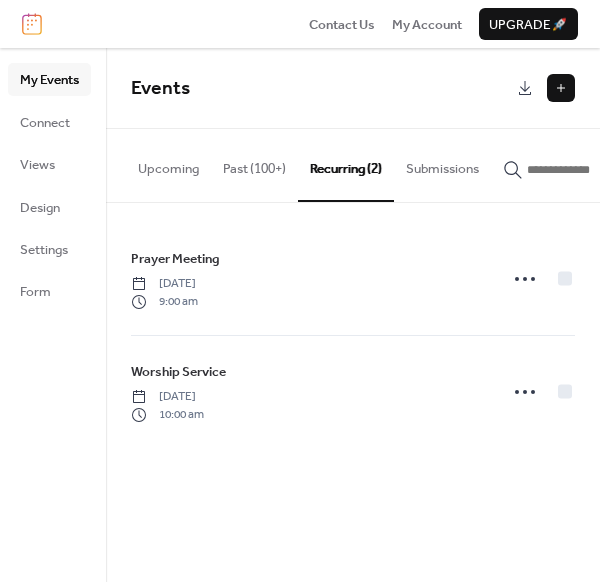 click on "Past (100+)" at bounding box center [254, 164] 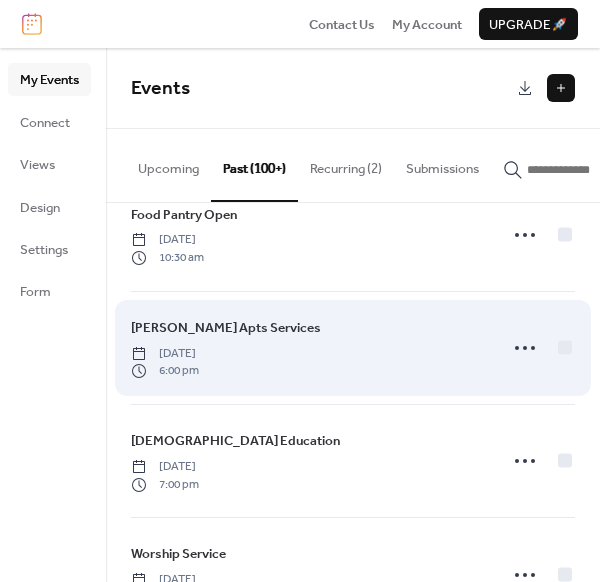 scroll, scrollTop: 300, scrollLeft: 0, axis: vertical 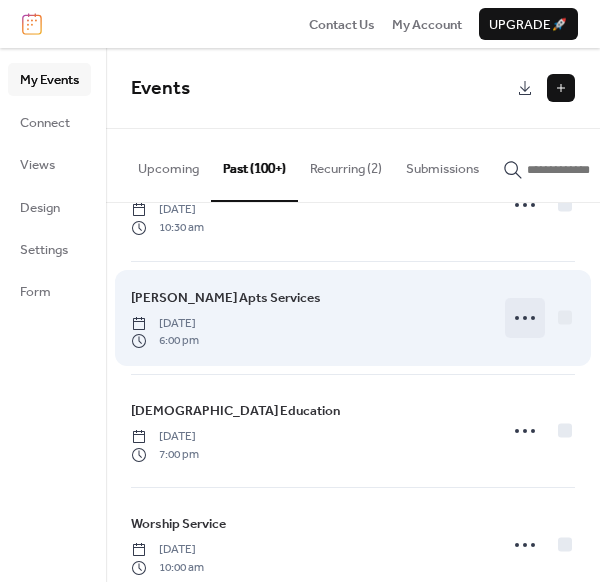 click 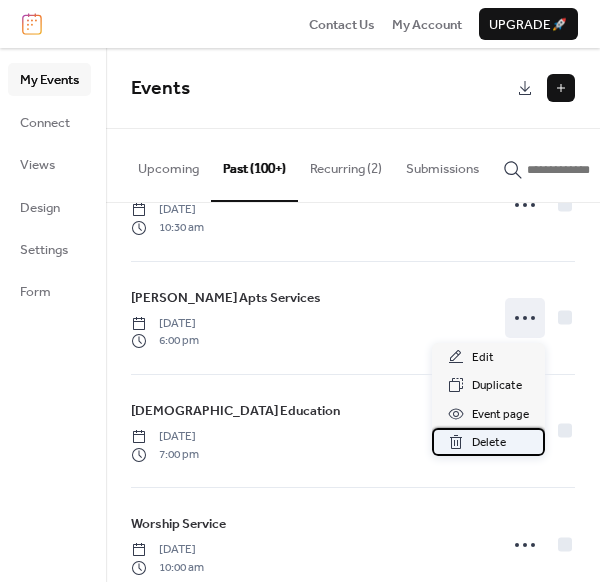 click on "Delete" at bounding box center (489, 443) 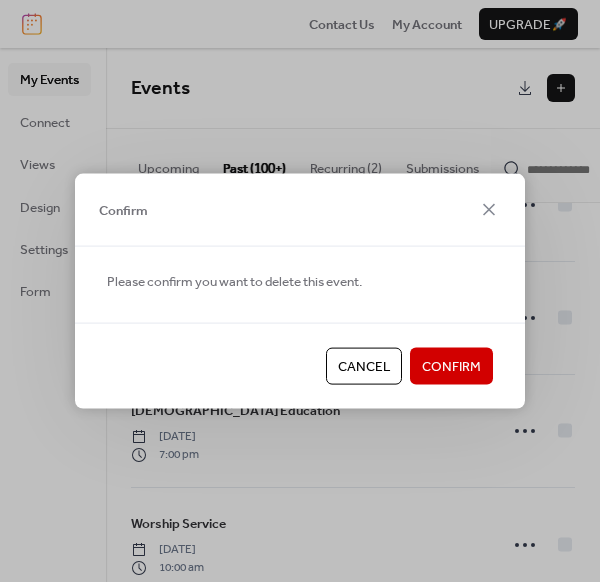 click on "Confirm" at bounding box center [451, 367] 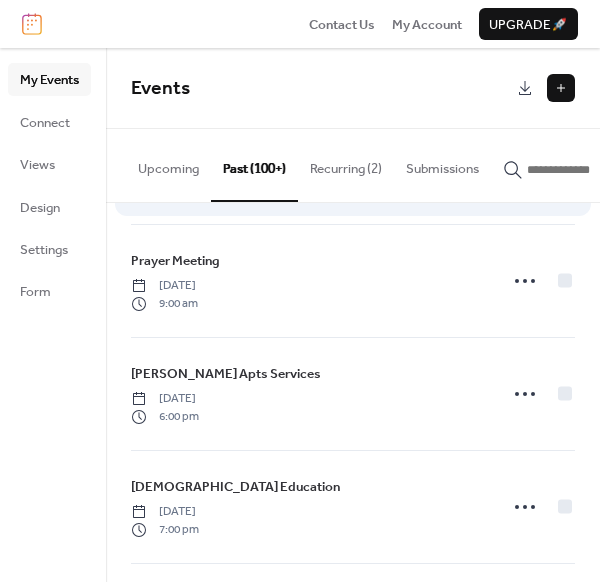 scroll, scrollTop: 720, scrollLeft: 0, axis: vertical 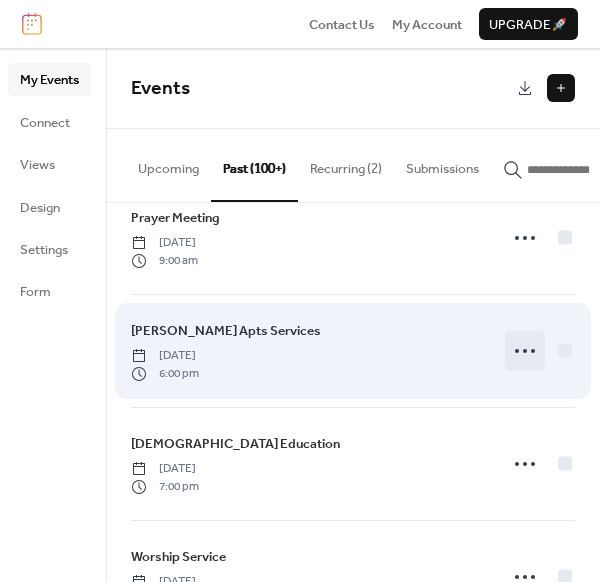 click 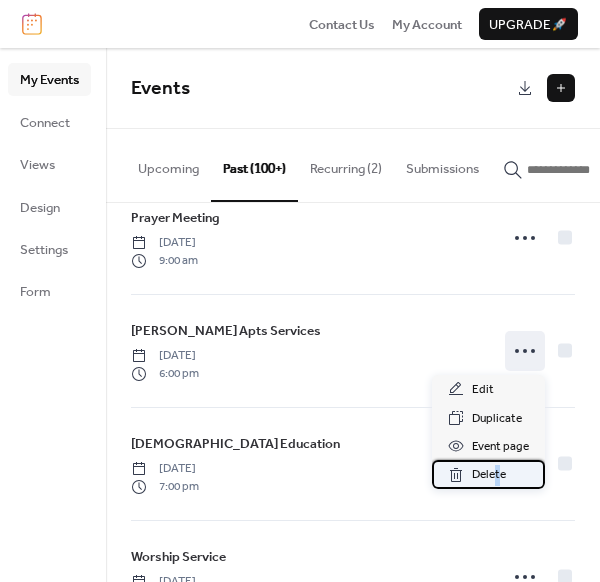 click on "Delete" at bounding box center [489, 475] 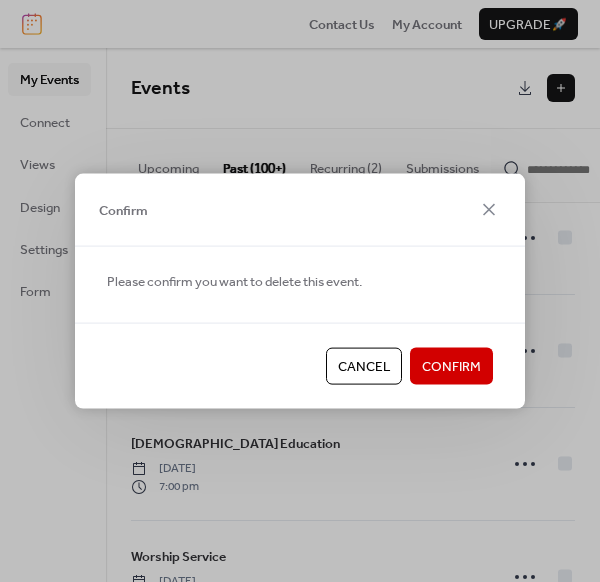 click on "Confirm" at bounding box center [451, 366] 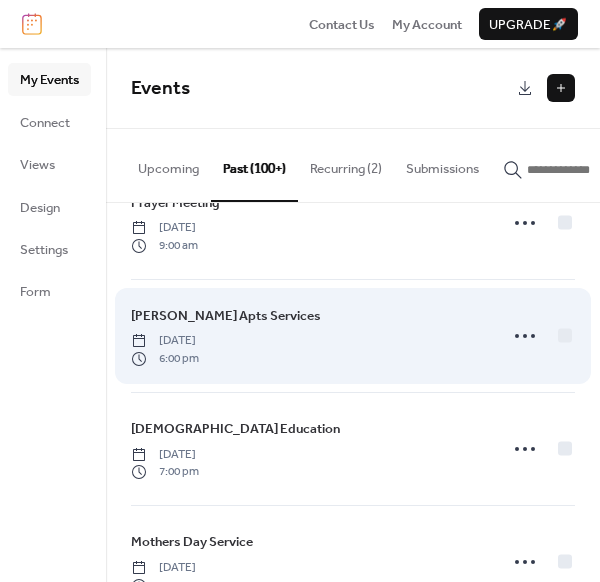 scroll, scrollTop: 1080, scrollLeft: 0, axis: vertical 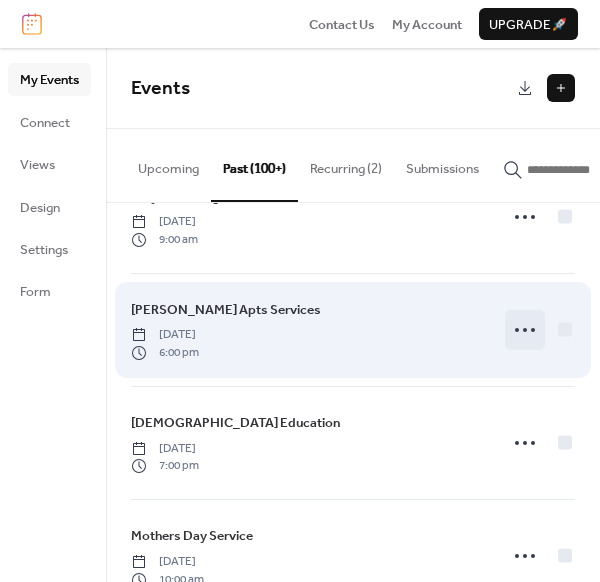 click 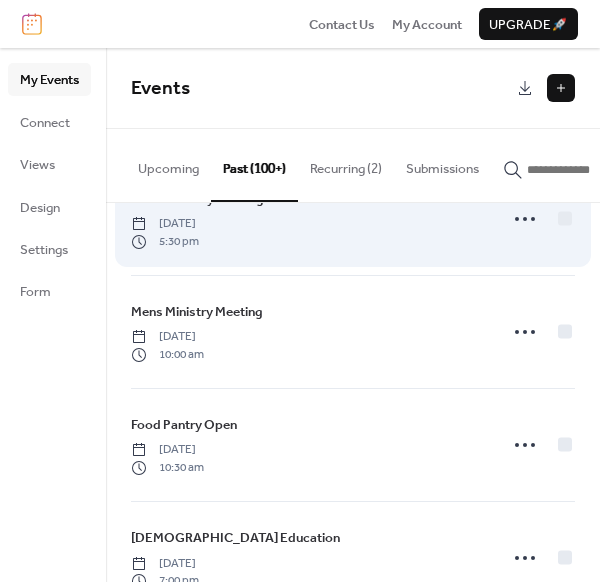 scroll, scrollTop: 0, scrollLeft: 0, axis: both 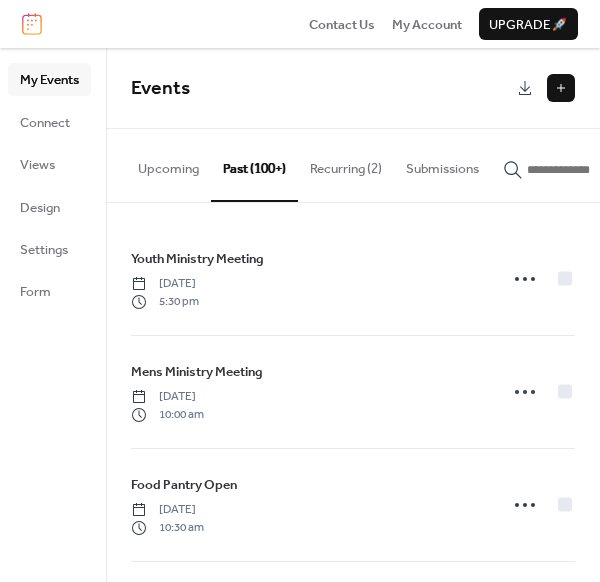 drag, startPoint x: 176, startPoint y: 168, endPoint x: 228, endPoint y: 175, distance: 52.46904 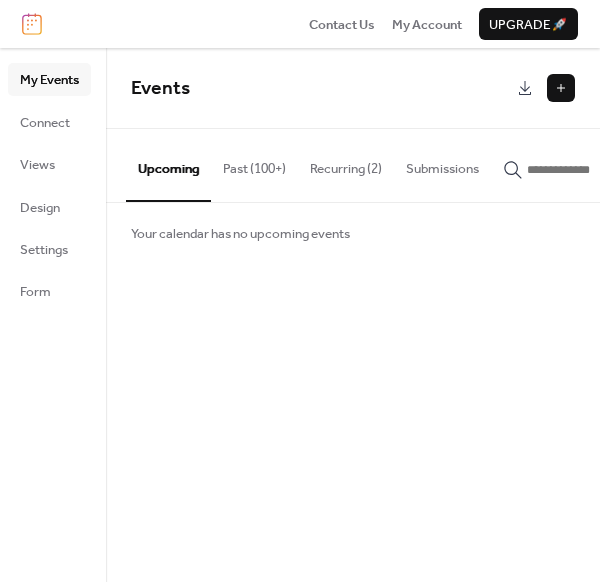 click on "Submissions" at bounding box center [442, 164] 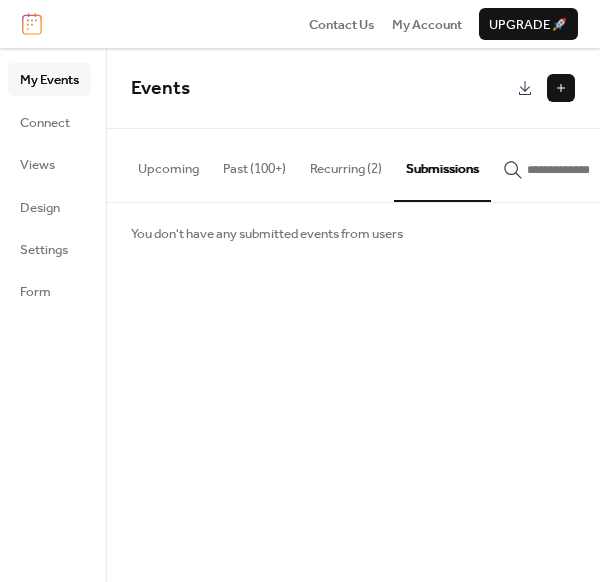 click on "Upcoming" at bounding box center (168, 164) 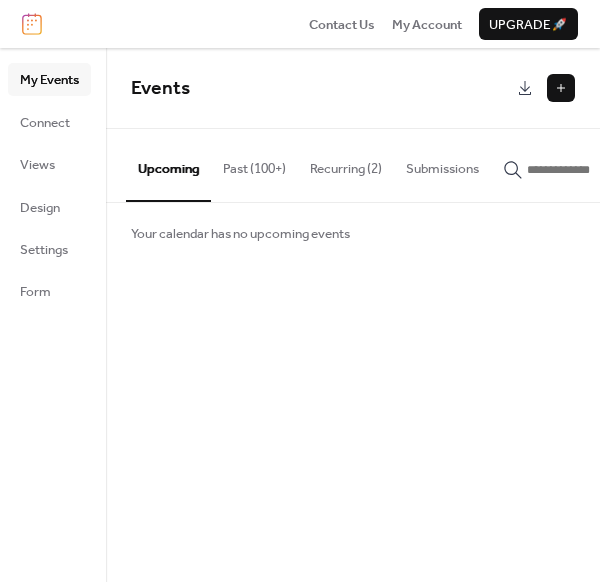 click on "My Events" at bounding box center (49, 80) 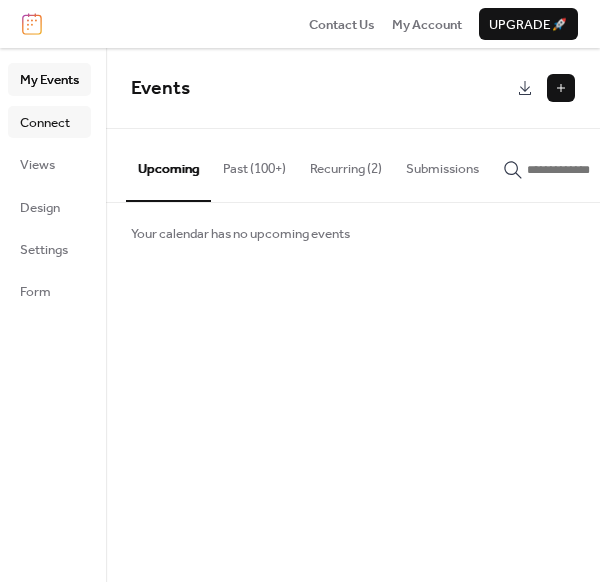 click on "Connect" at bounding box center (45, 123) 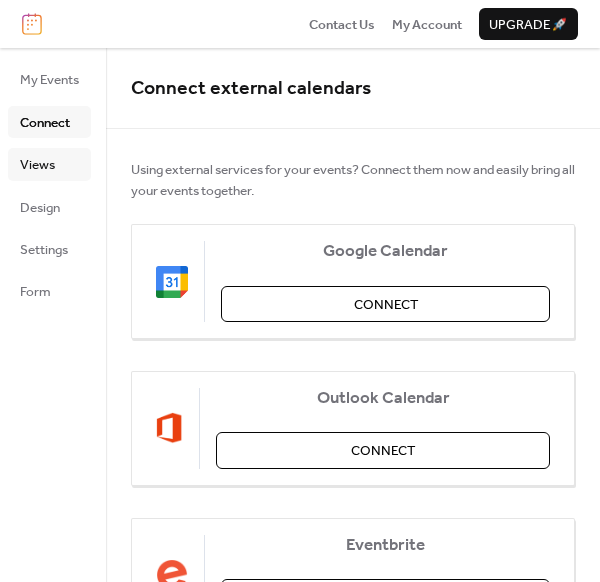 drag, startPoint x: 54, startPoint y: 166, endPoint x: 73, endPoint y: 195, distance: 34.669872 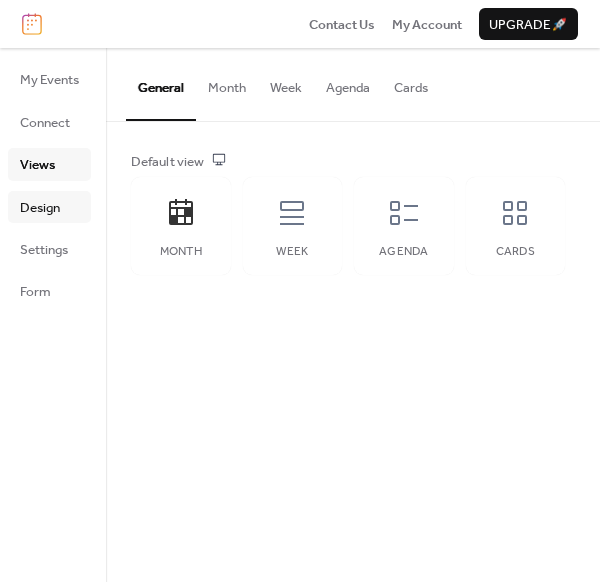 click on "Design" at bounding box center (40, 208) 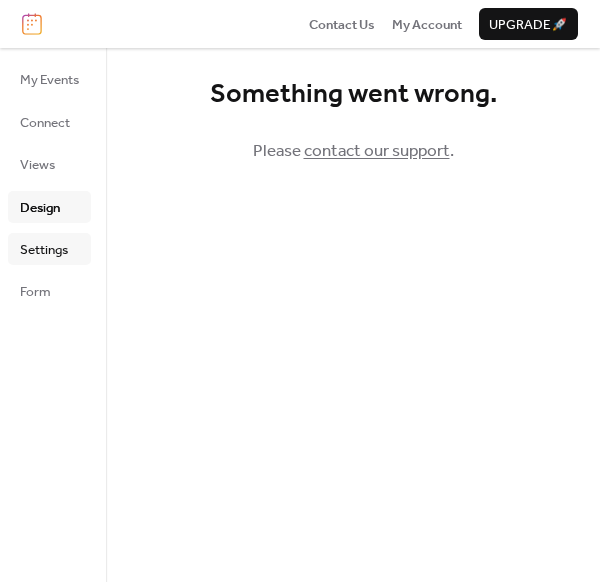 click on "Settings" at bounding box center (44, 250) 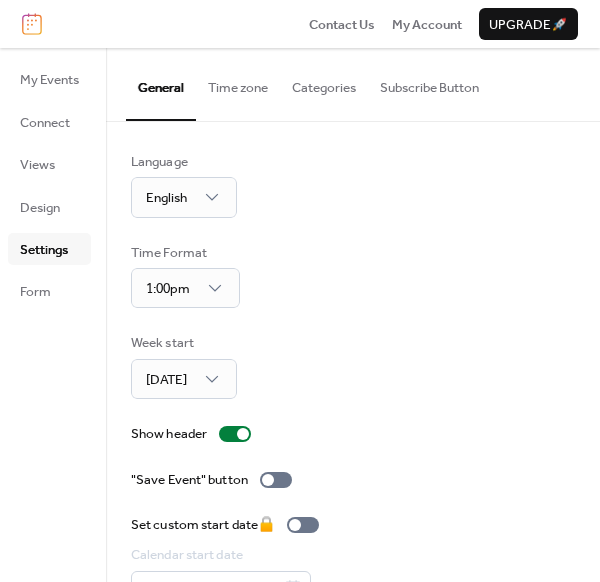 click on "Contact Us My Account Upgrade  🚀" at bounding box center (300, 24) 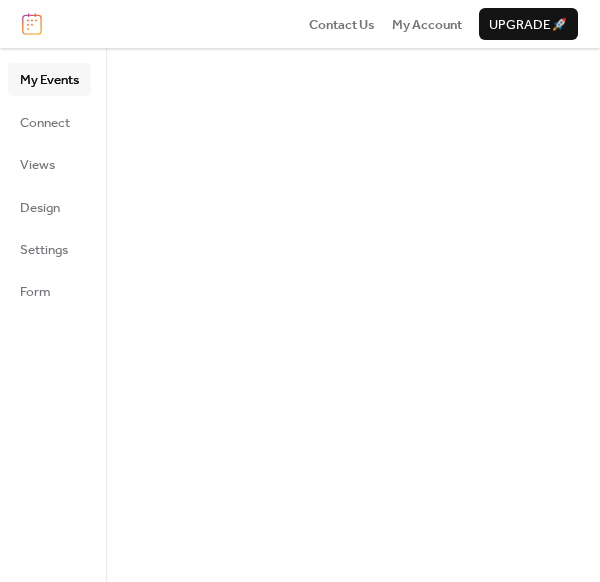 scroll, scrollTop: 0, scrollLeft: 0, axis: both 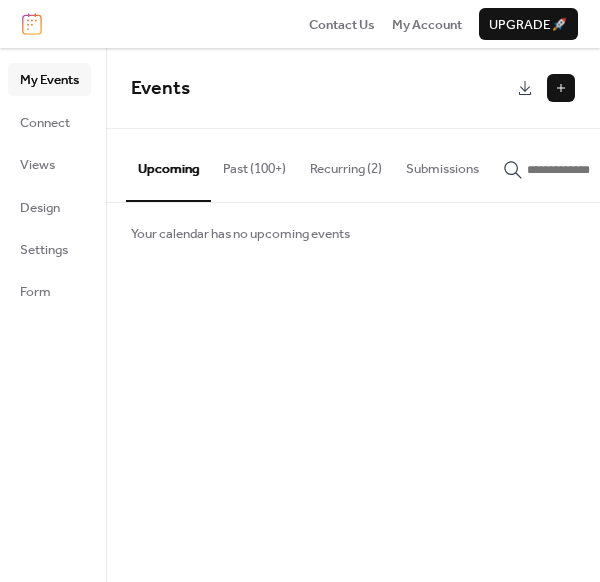 click at bounding box center (561, 88) 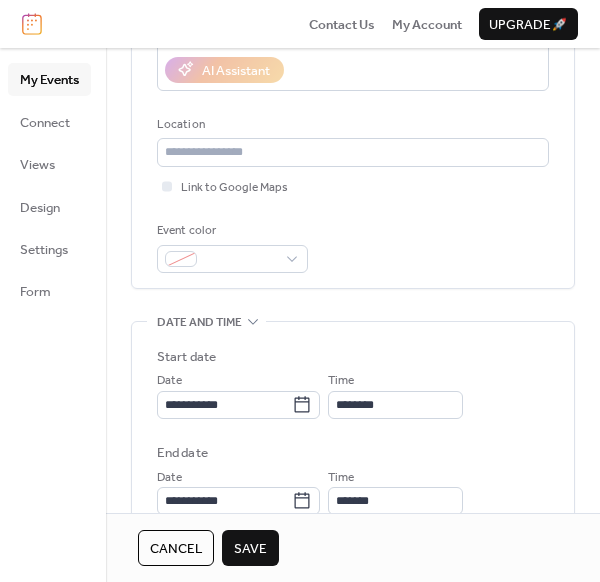 scroll, scrollTop: 420, scrollLeft: 0, axis: vertical 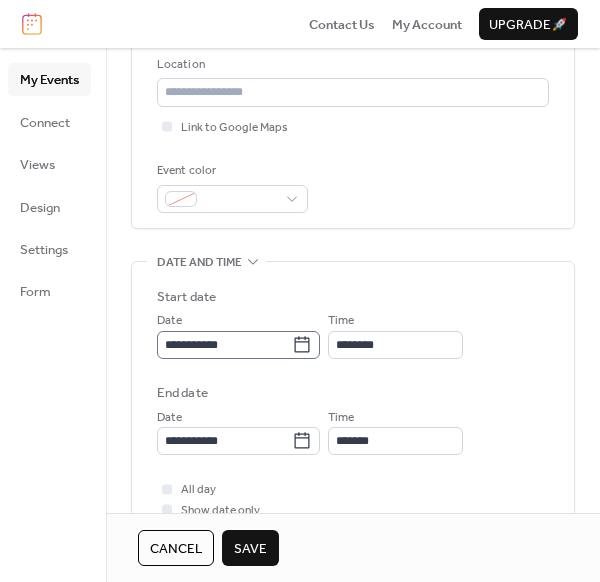 type on "**********" 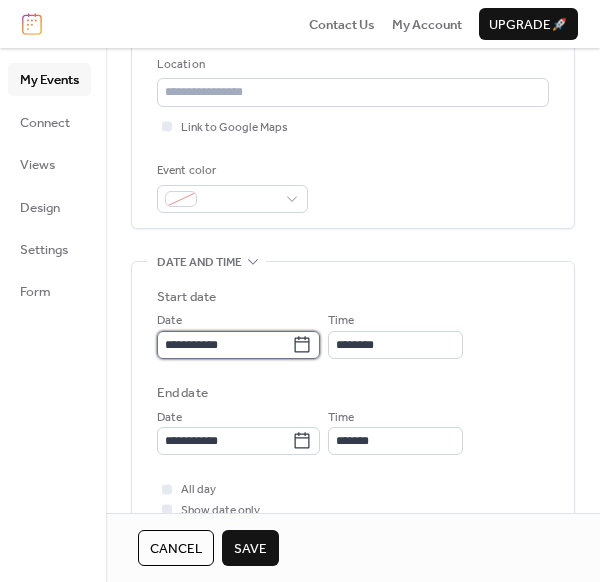 click on "**********" at bounding box center [224, 345] 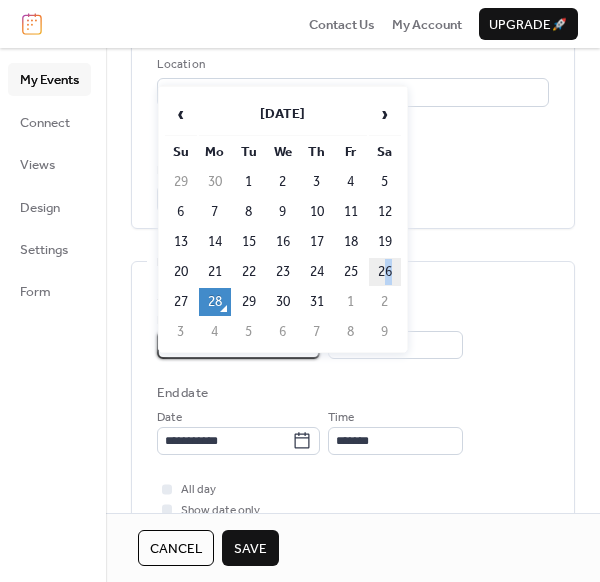 click on "26" at bounding box center (385, 272) 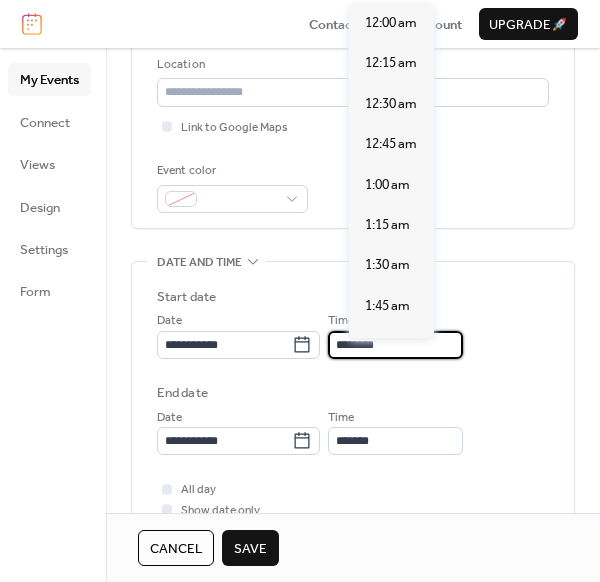 scroll, scrollTop: 1915, scrollLeft: 0, axis: vertical 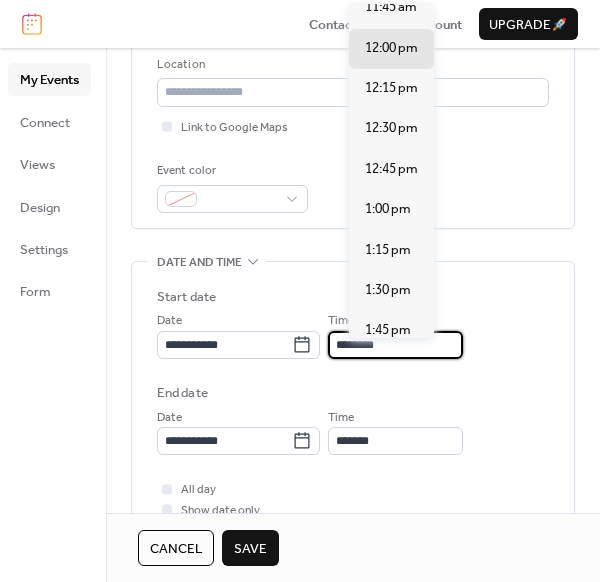 drag, startPoint x: 416, startPoint y: 356, endPoint x: 311, endPoint y: 350, distance: 105.17129 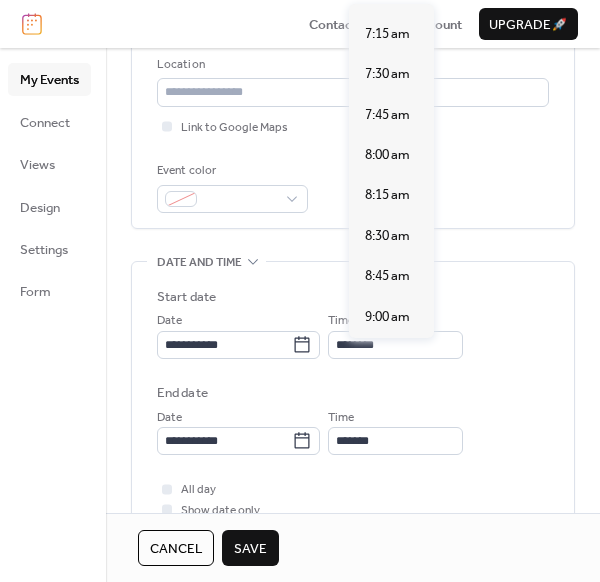 scroll, scrollTop: 1308, scrollLeft: 0, axis: vertical 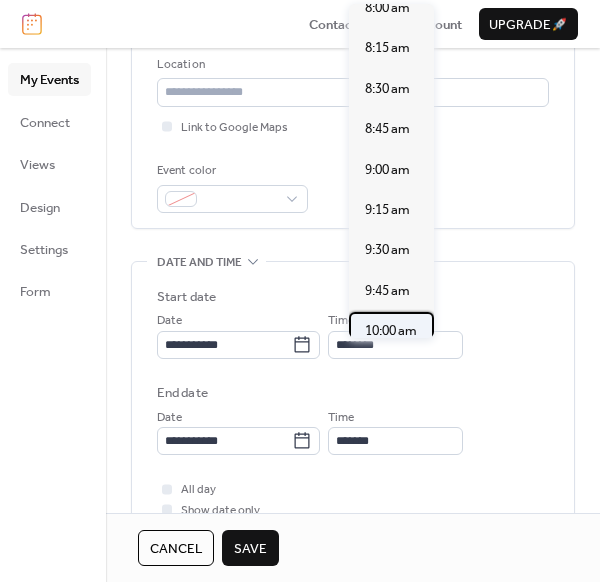 click on "10:00 am" at bounding box center (391, 331) 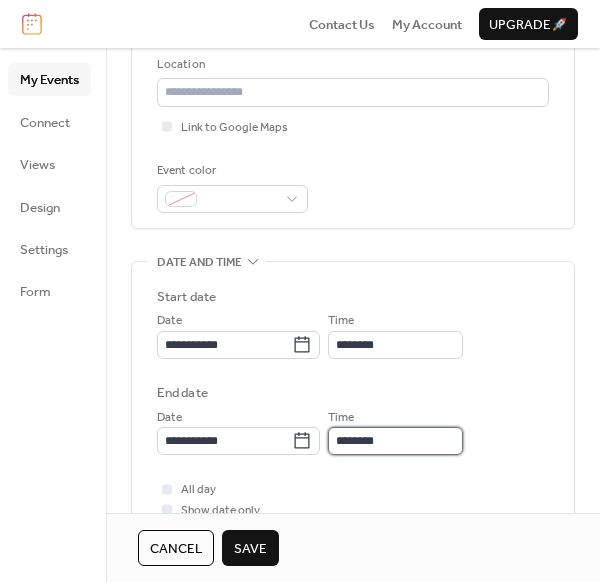 click on "********" at bounding box center (395, 441) 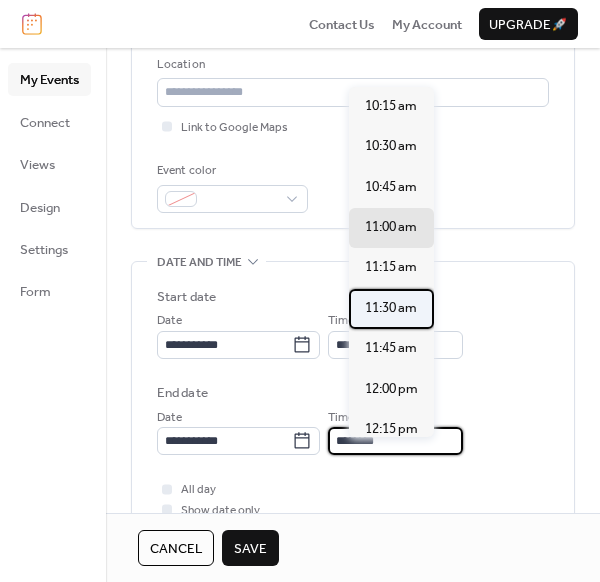 click on "11:30 am" at bounding box center [391, 308] 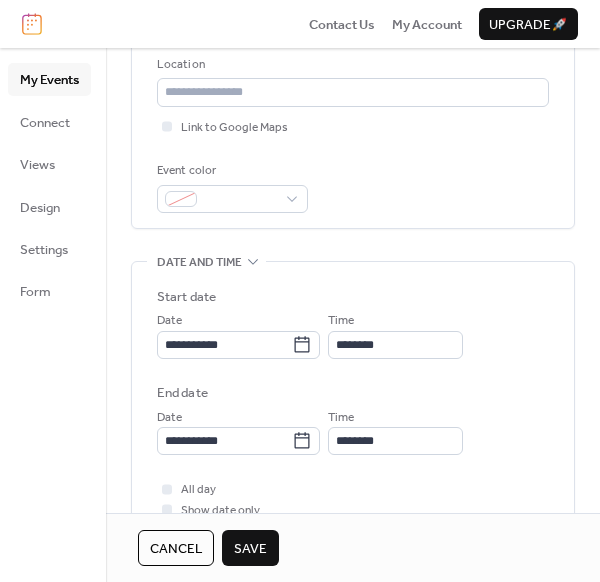 type on "********" 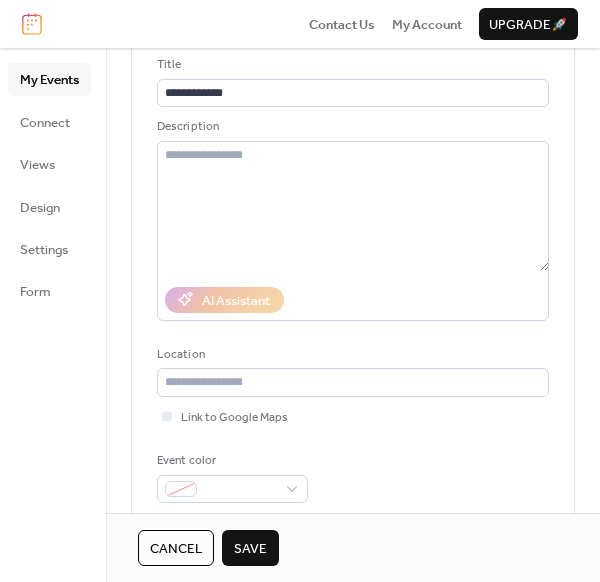 scroll, scrollTop: 120, scrollLeft: 0, axis: vertical 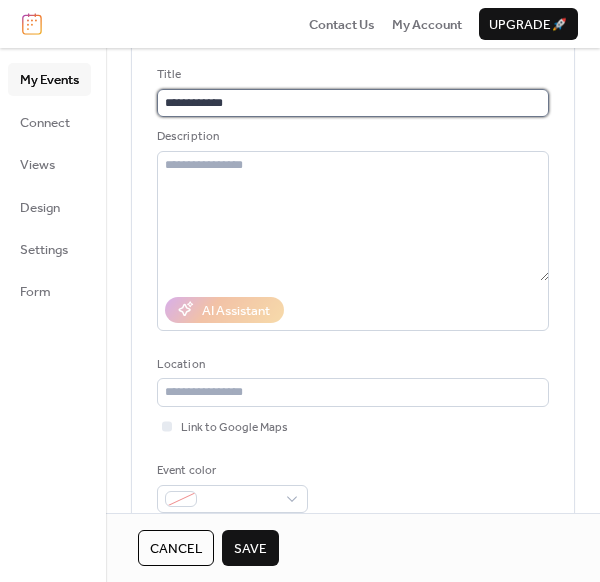 drag, startPoint x: 196, startPoint y: 103, endPoint x: 207, endPoint y: 103, distance: 11 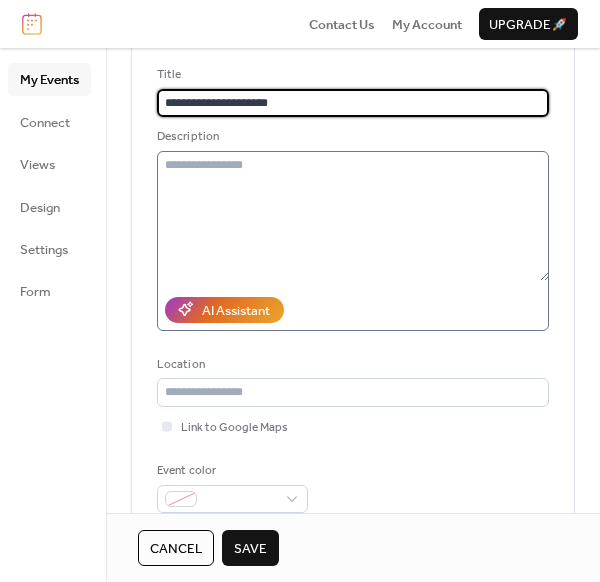 type on "**********" 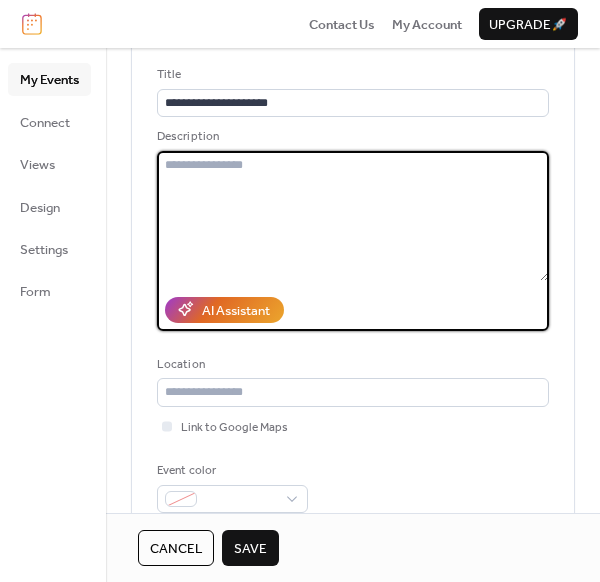 click at bounding box center [353, 216] 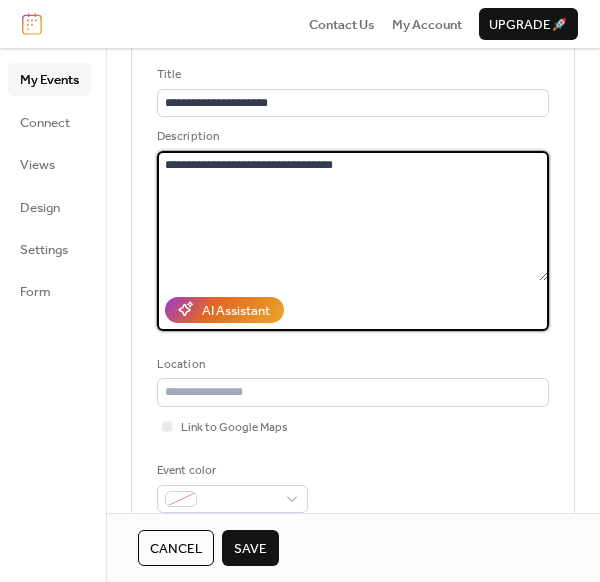 type on "**********" 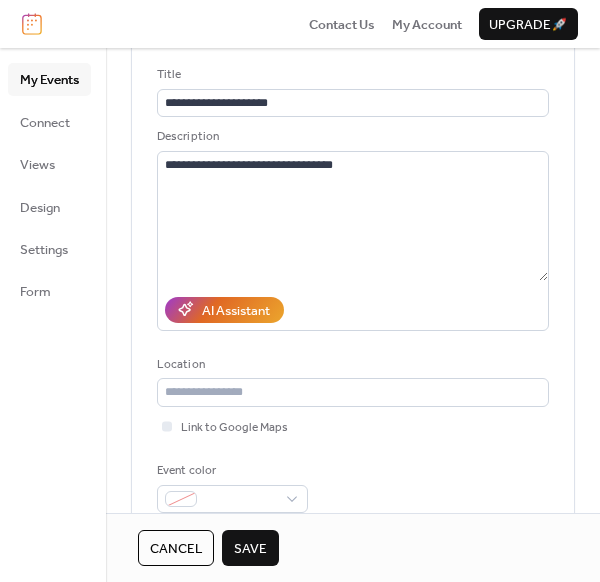 click on "**********" at bounding box center [353, 289] 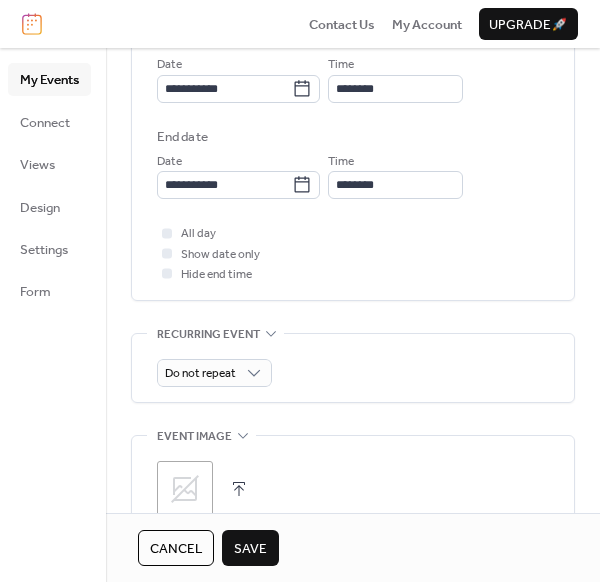scroll, scrollTop: 720, scrollLeft: 0, axis: vertical 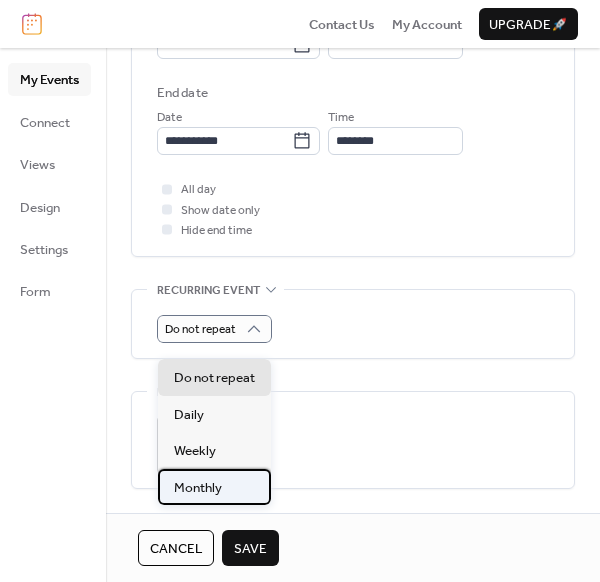 click on "Monthly" at bounding box center [198, 488] 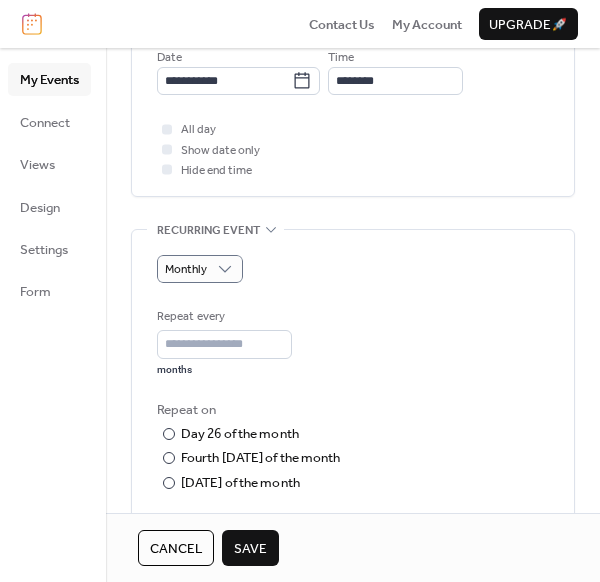 scroll, scrollTop: 840, scrollLeft: 0, axis: vertical 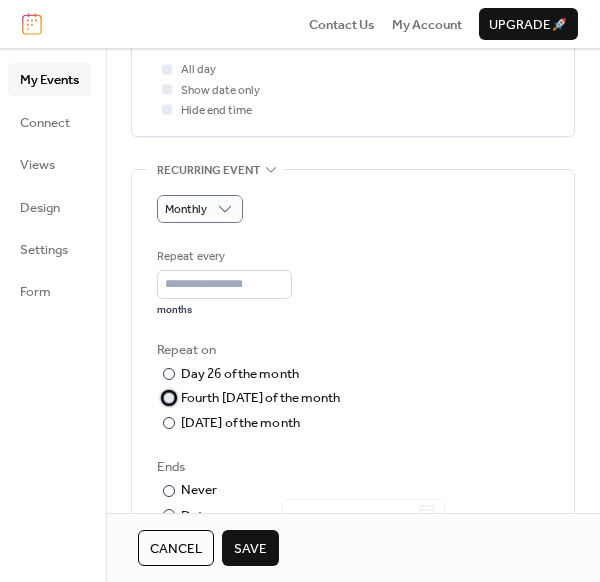 click at bounding box center (169, 398) 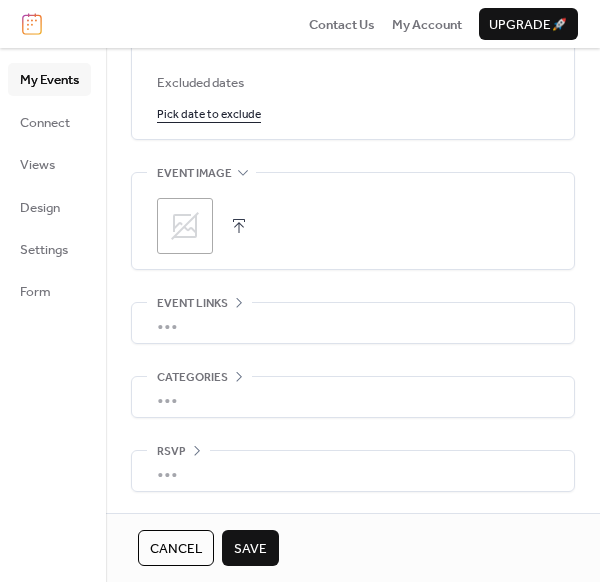 scroll, scrollTop: 1335, scrollLeft: 0, axis: vertical 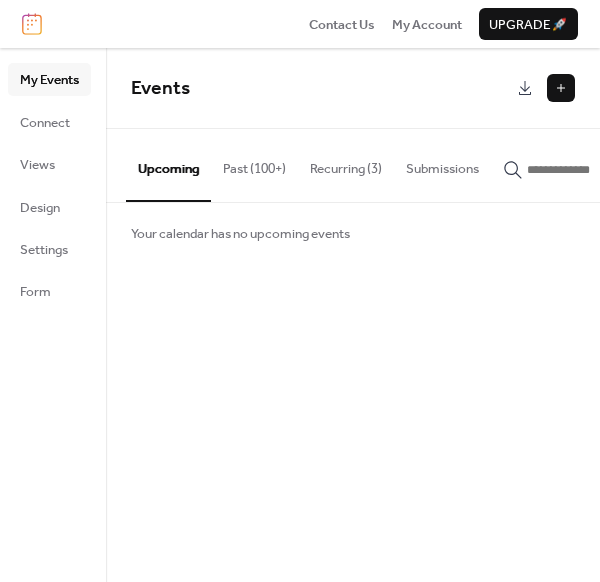 click at bounding box center [561, 88] 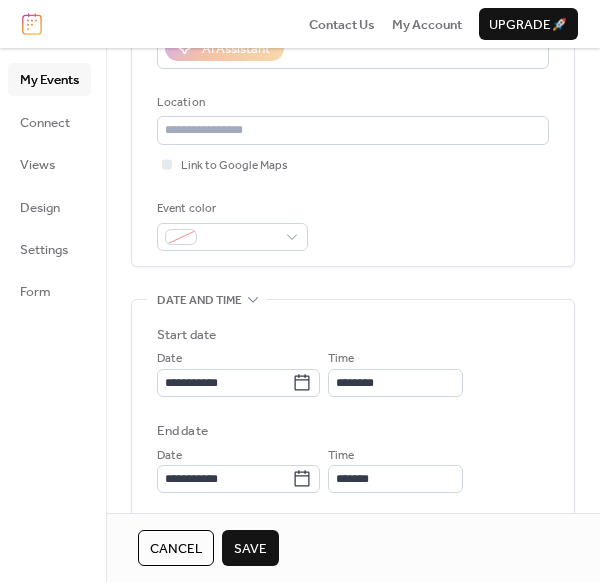 scroll, scrollTop: 420, scrollLeft: 0, axis: vertical 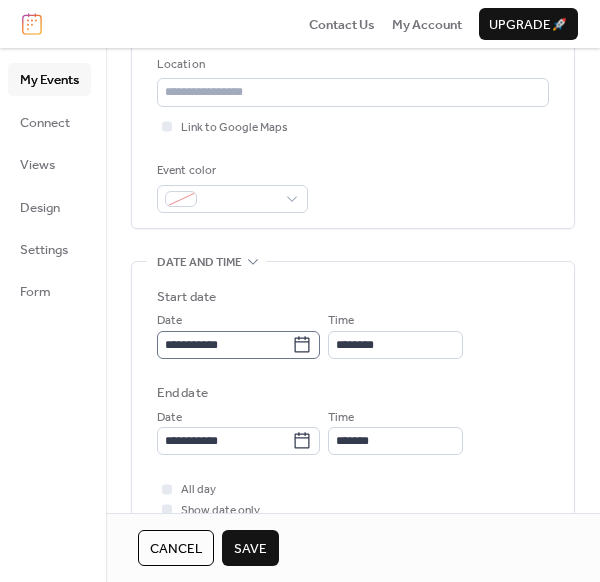 type on "**********" 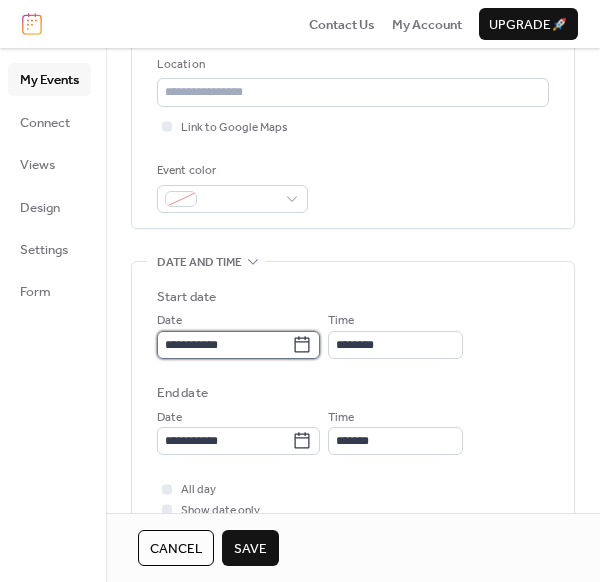 click on "**********" at bounding box center [224, 345] 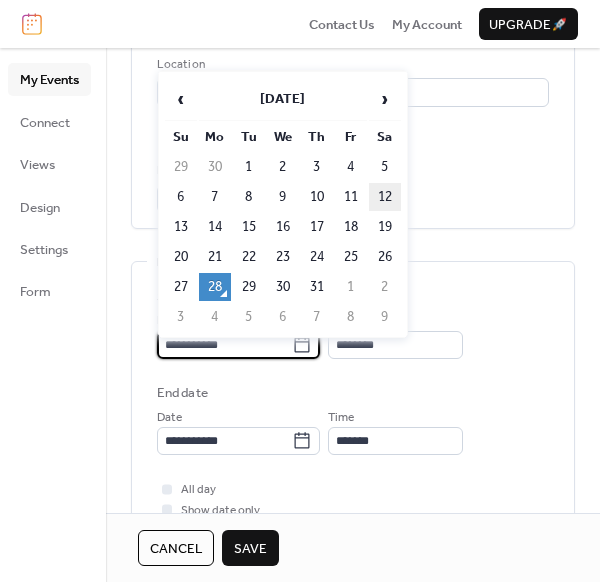 click on "12" at bounding box center [385, 197] 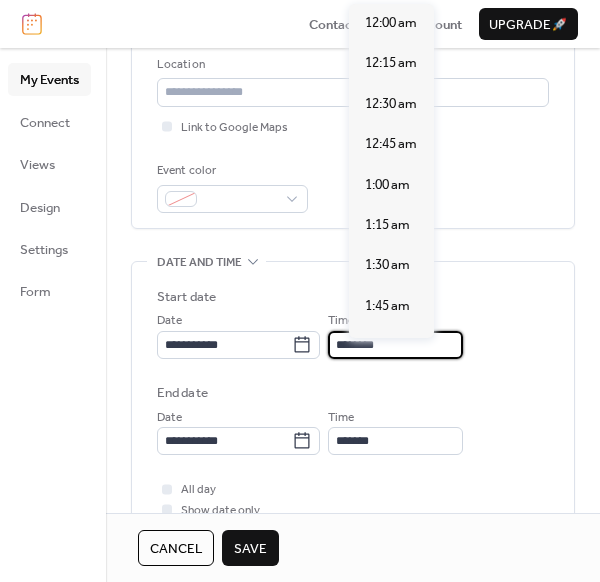 click on "********" at bounding box center [395, 345] 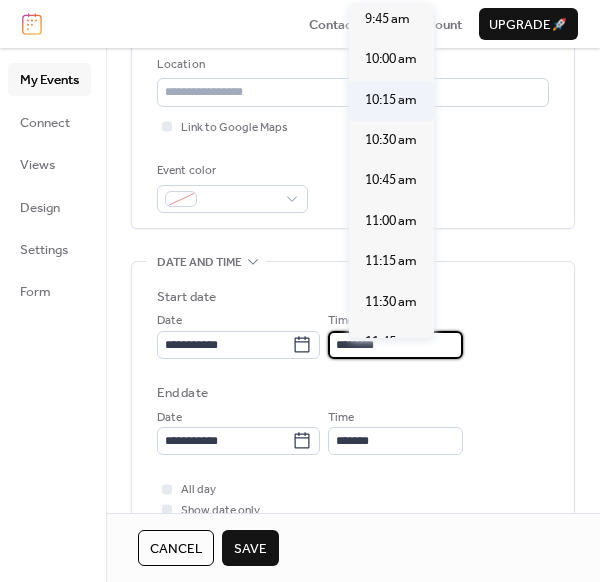 scroll, scrollTop: 1555, scrollLeft: 0, axis: vertical 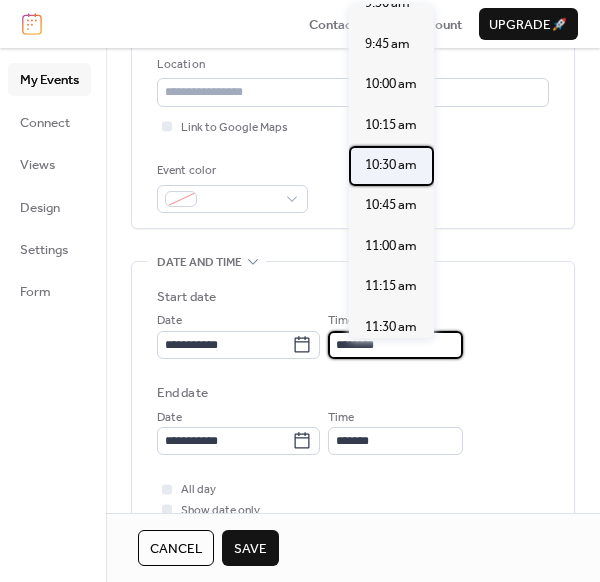 click on "10:30 am" at bounding box center [391, 165] 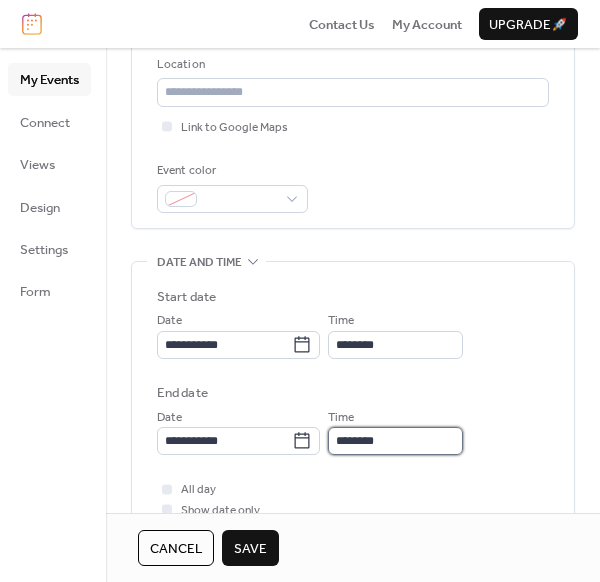 click on "********" at bounding box center [395, 441] 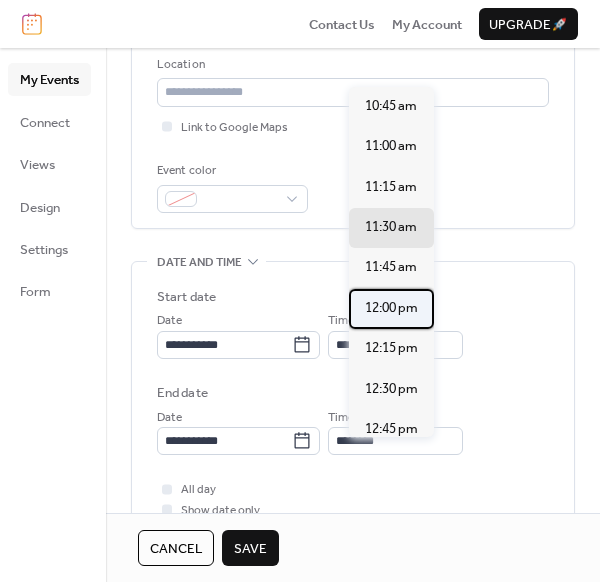 click on "12:00 pm" at bounding box center [391, 309] 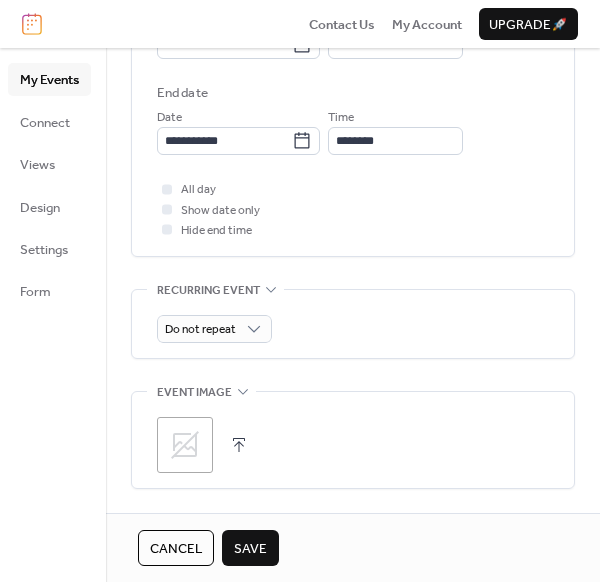 scroll, scrollTop: 780, scrollLeft: 0, axis: vertical 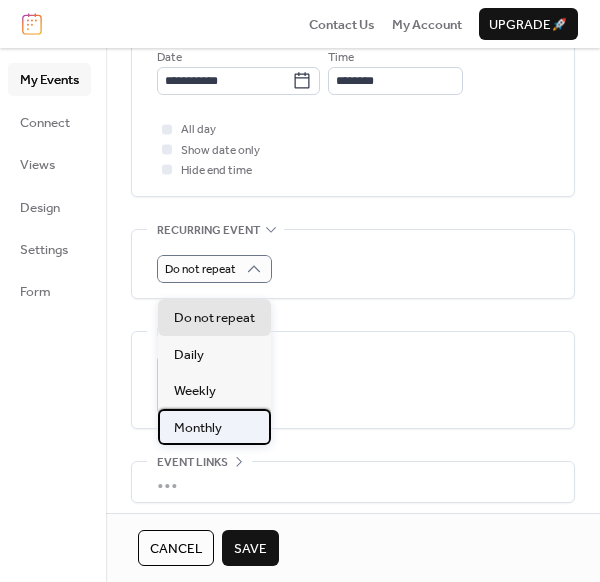 click on "Monthly" at bounding box center (198, 428) 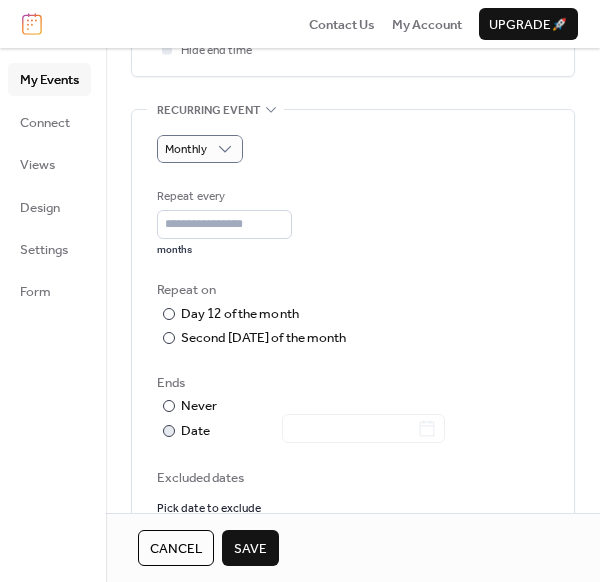 scroll, scrollTop: 960, scrollLeft: 0, axis: vertical 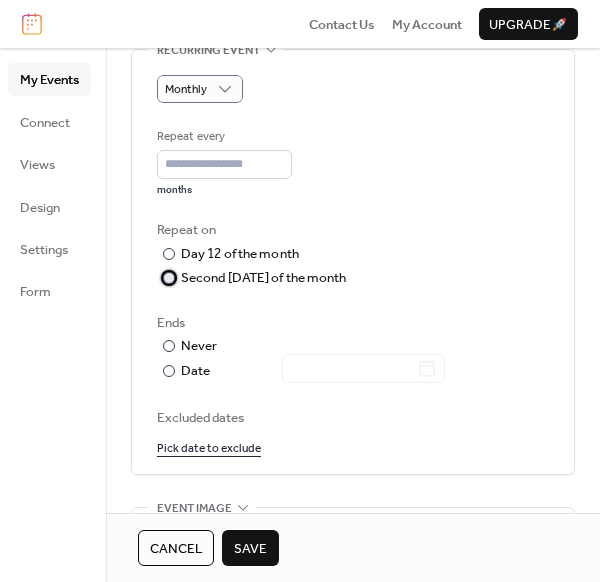 click at bounding box center (169, 278) 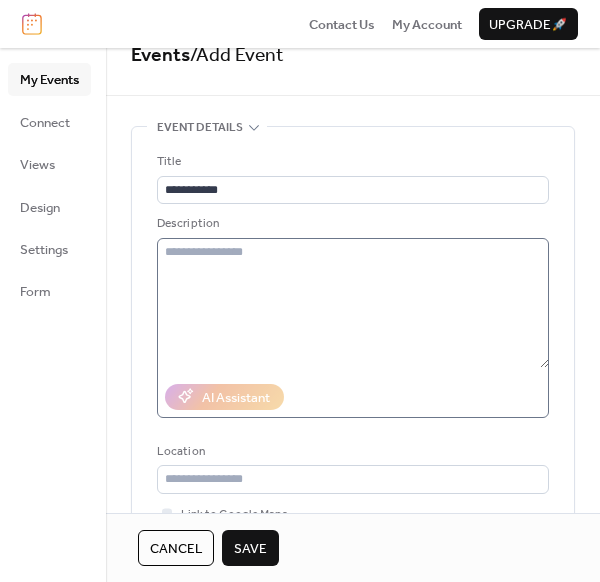 scroll, scrollTop: 0, scrollLeft: 0, axis: both 